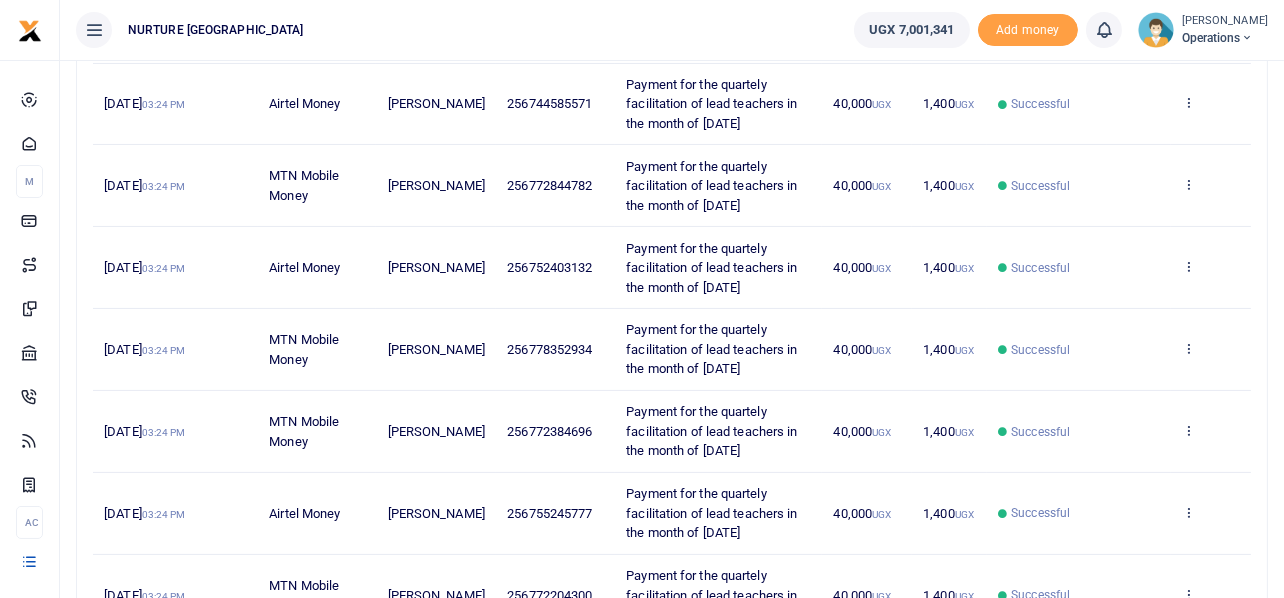 scroll, scrollTop: 0, scrollLeft: 0, axis: both 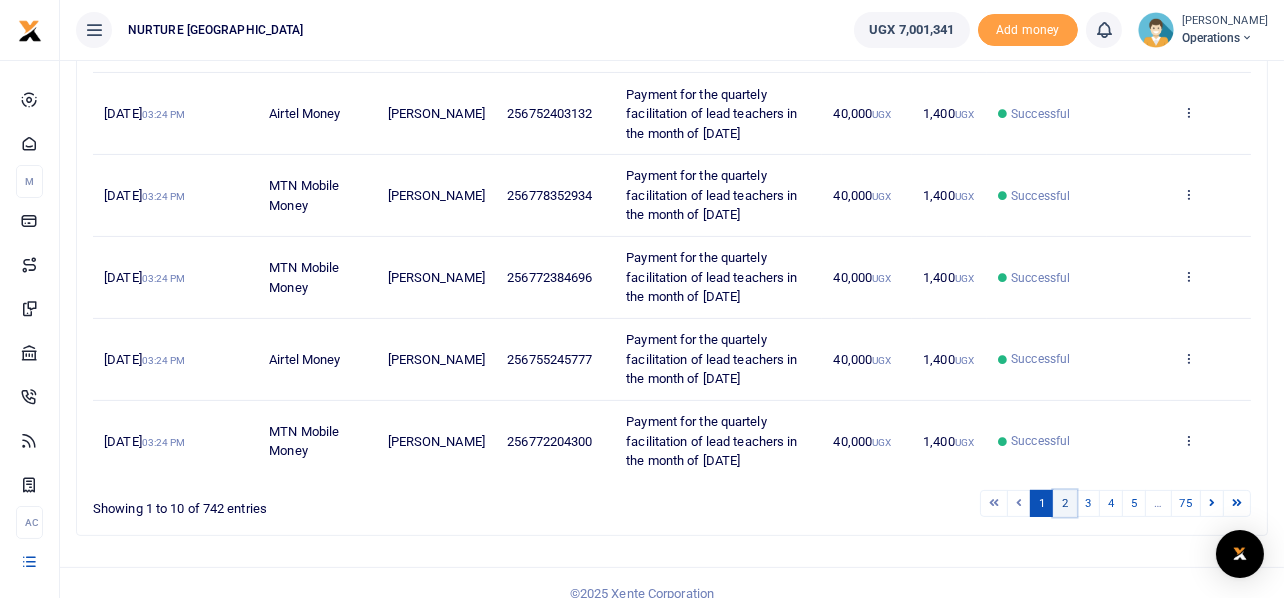 click on "2" at bounding box center (1065, 503) 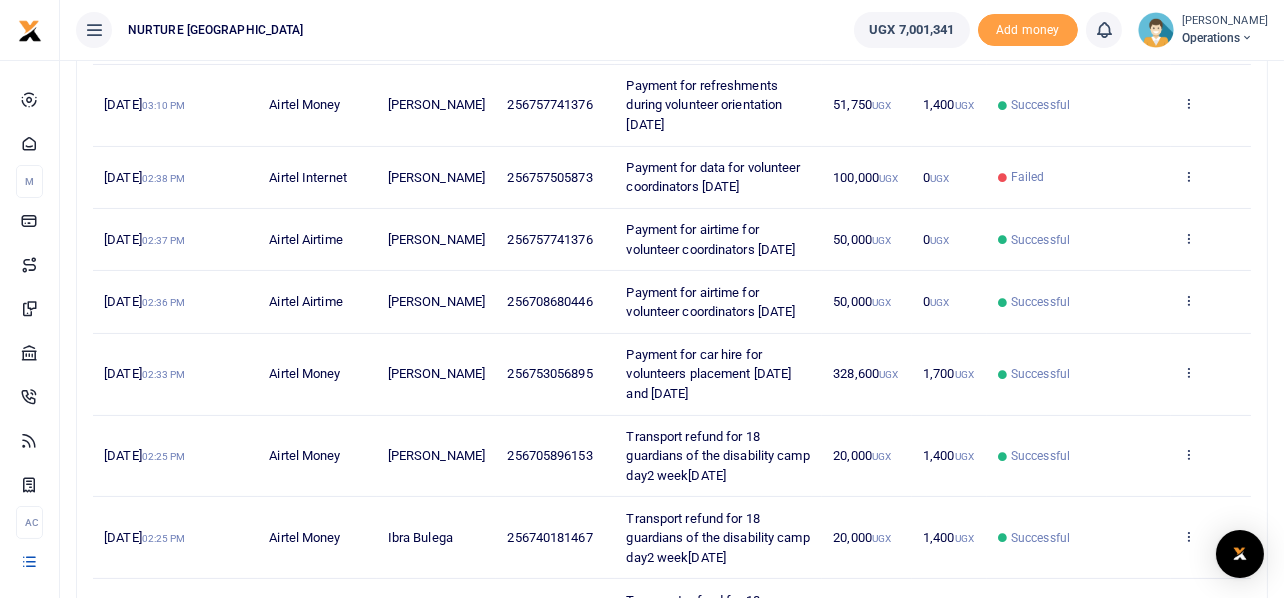 scroll, scrollTop: 458, scrollLeft: 0, axis: vertical 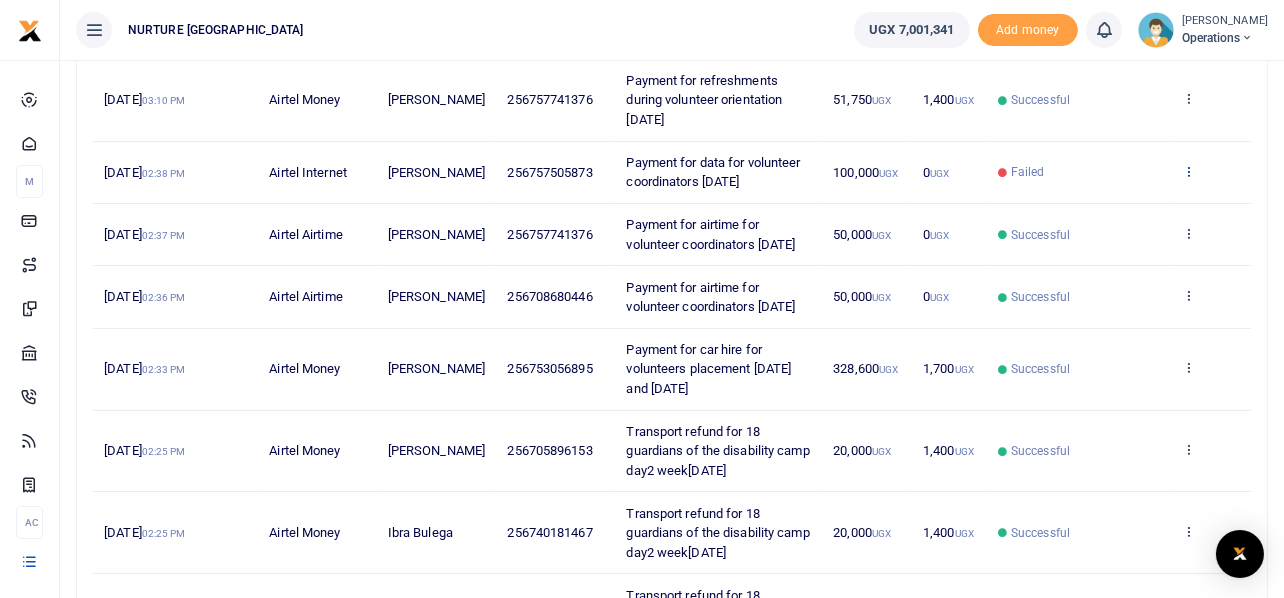 click at bounding box center [1188, 171] 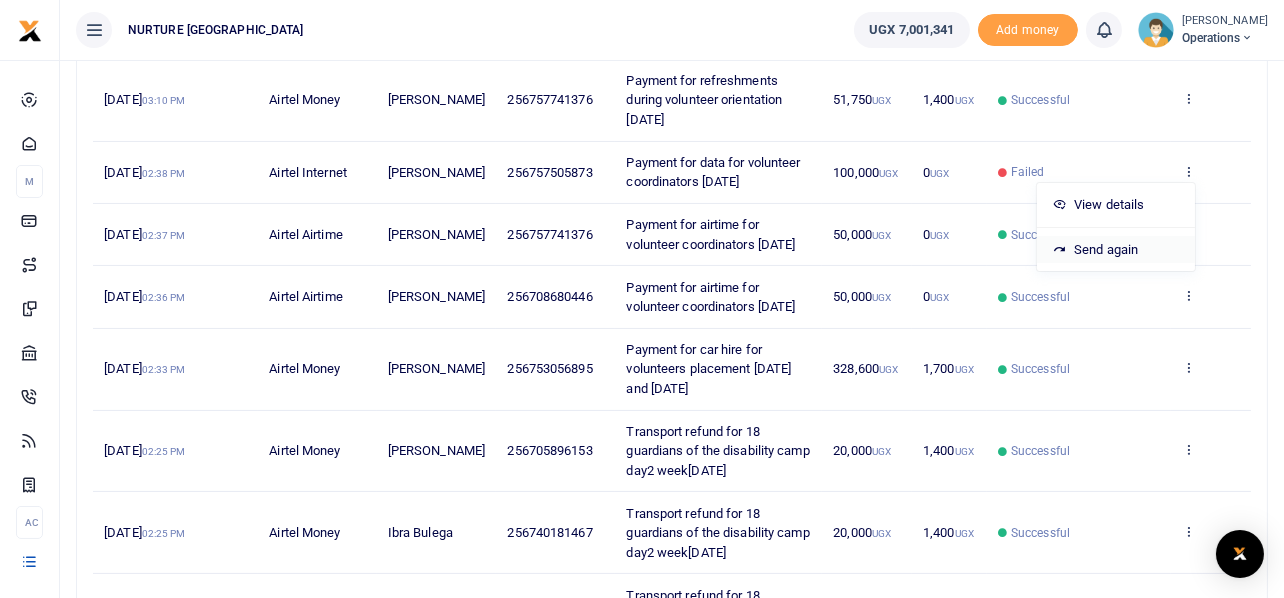 click on "Send again" at bounding box center (1116, 250) 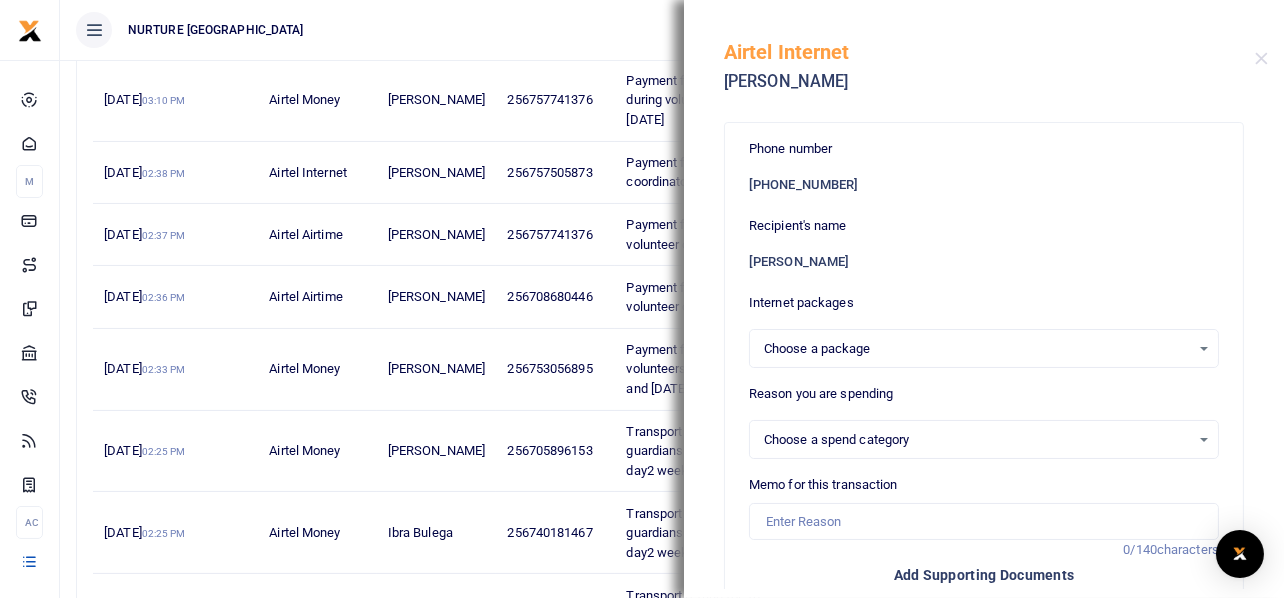 select 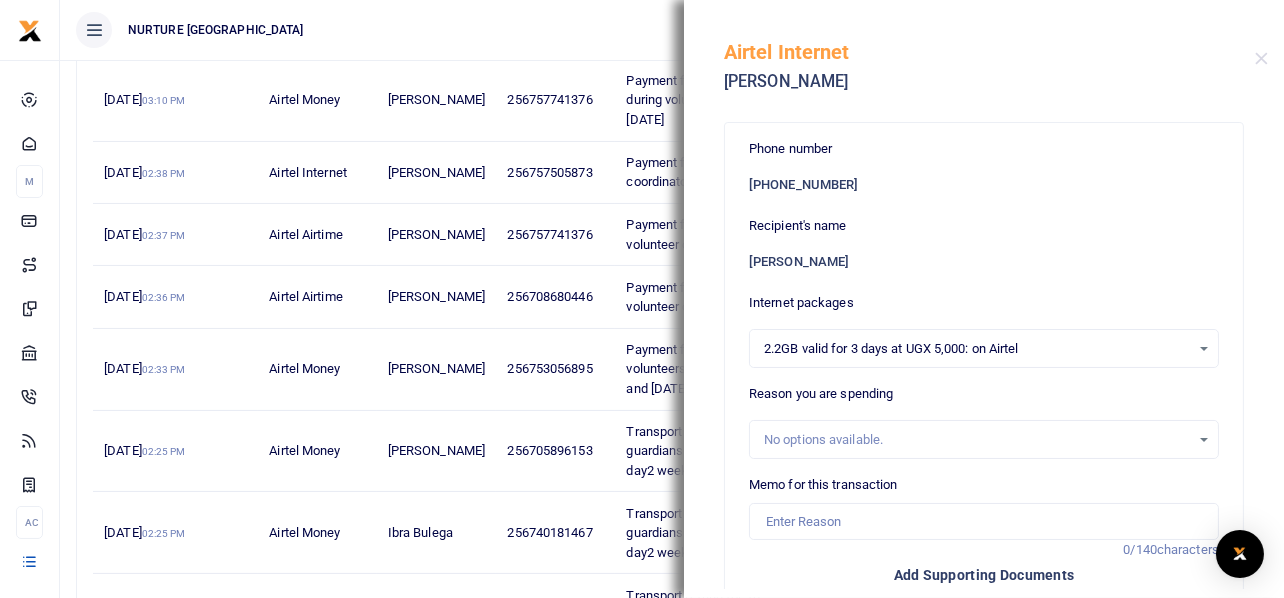 click on "2.2GB valid for 3 days at UGX  5,000: on Airtel Select an option..." at bounding box center (984, 349) 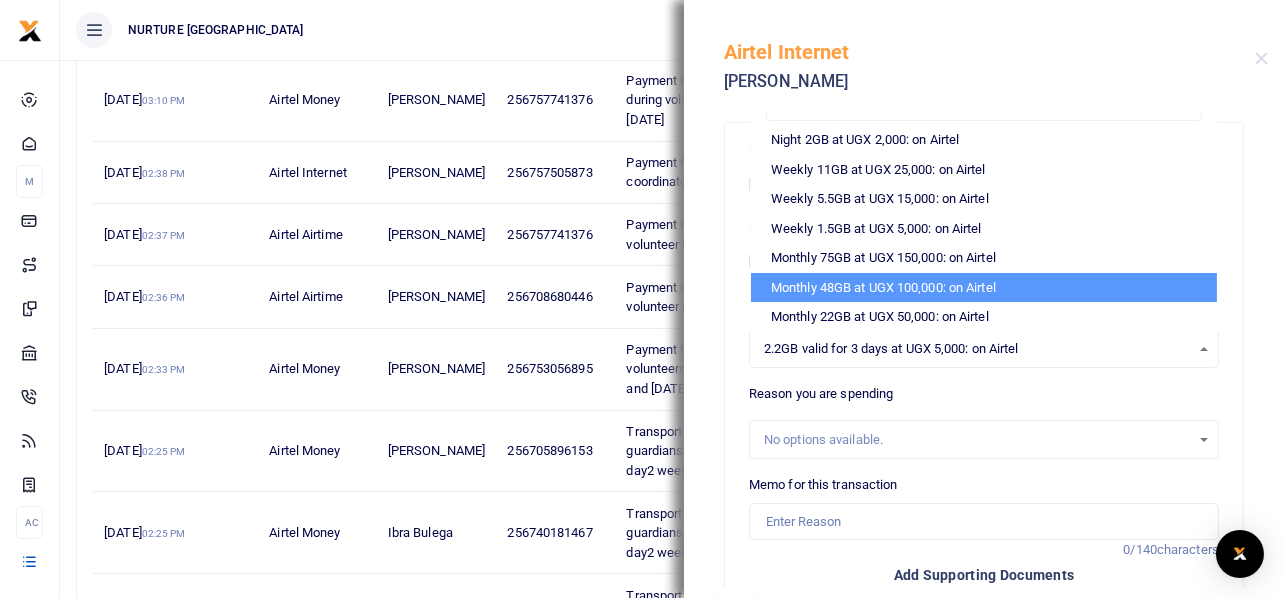 scroll, scrollTop: 153, scrollLeft: 0, axis: vertical 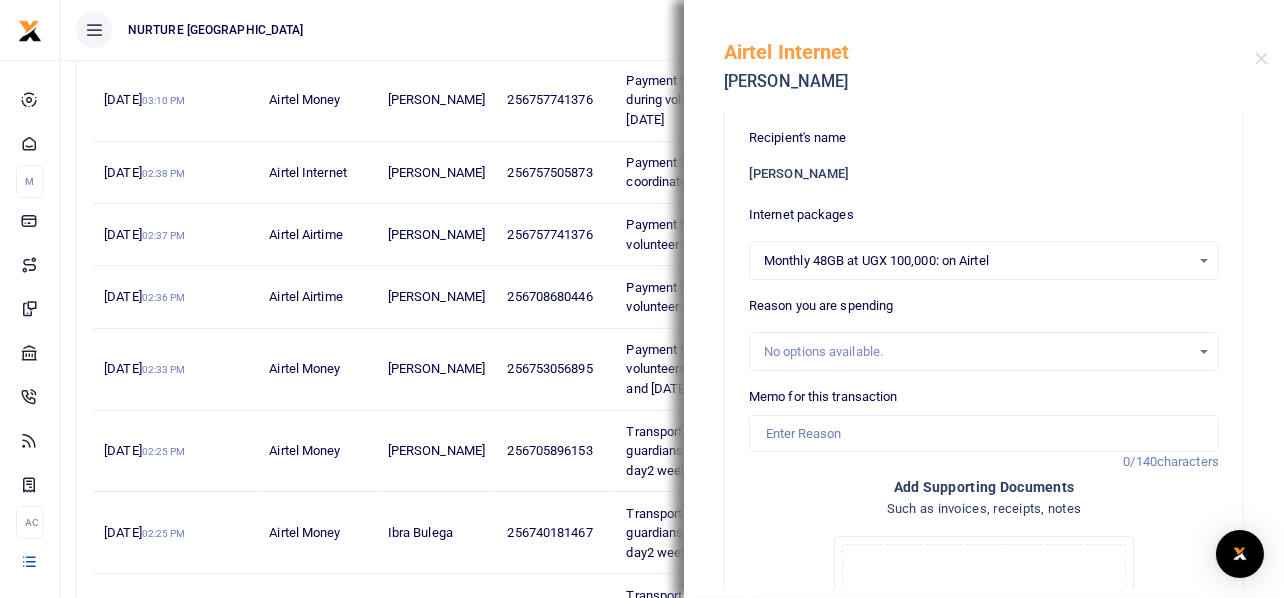 click on "Payment for airtime for volunteer coordinators July 2025" at bounding box center [710, 234] 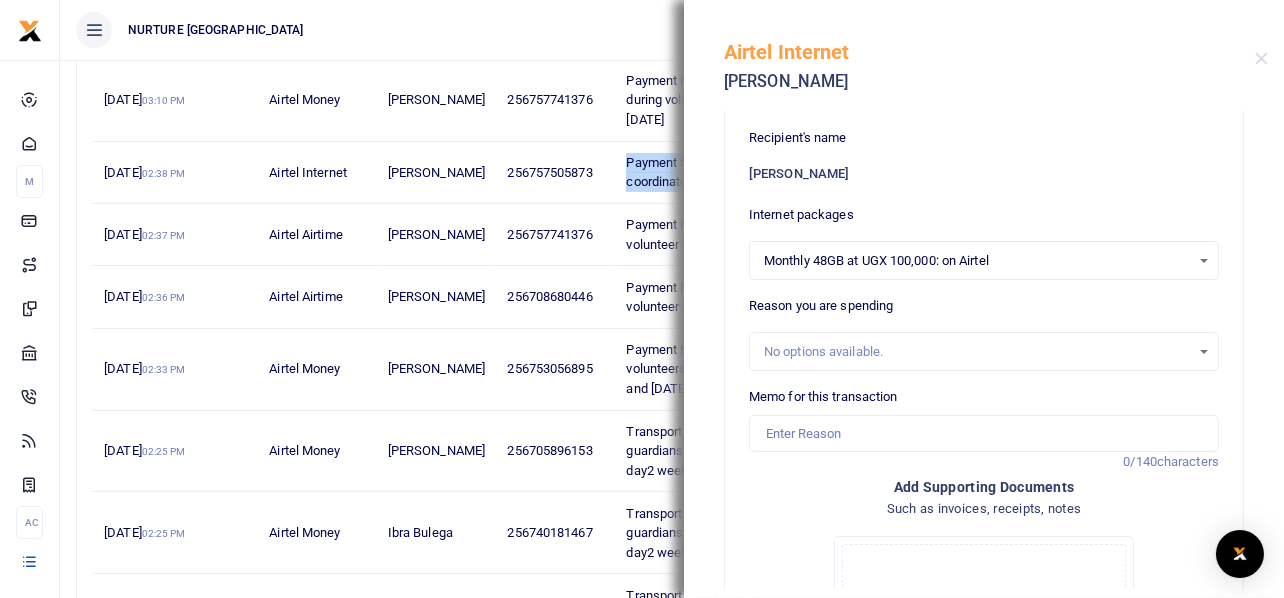 drag, startPoint x: 610, startPoint y: 157, endPoint x: 679, endPoint y: 182, distance: 73.38937 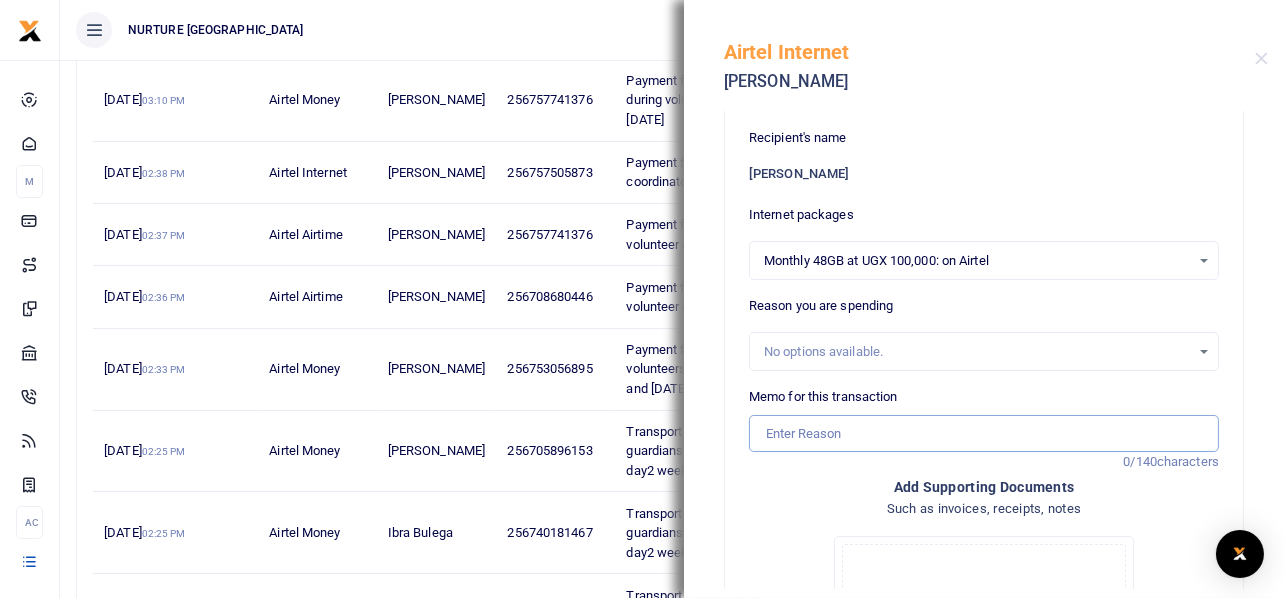 click on "Memo for this transaction" at bounding box center [984, 434] 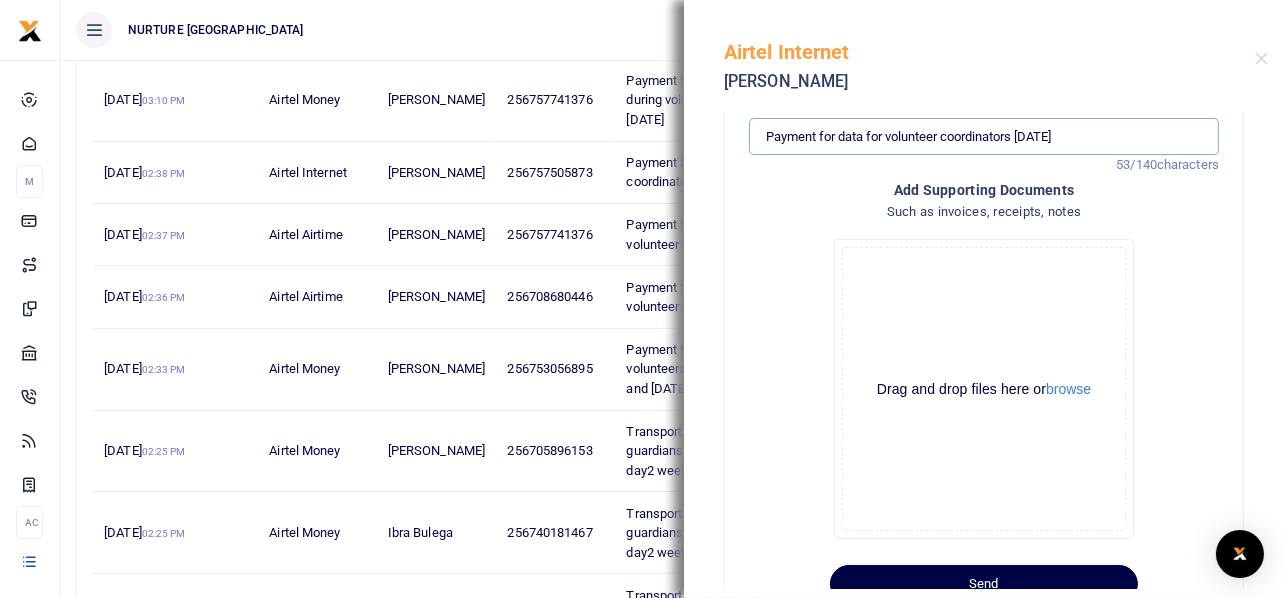 scroll, scrollTop: 446, scrollLeft: 0, axis: vertical 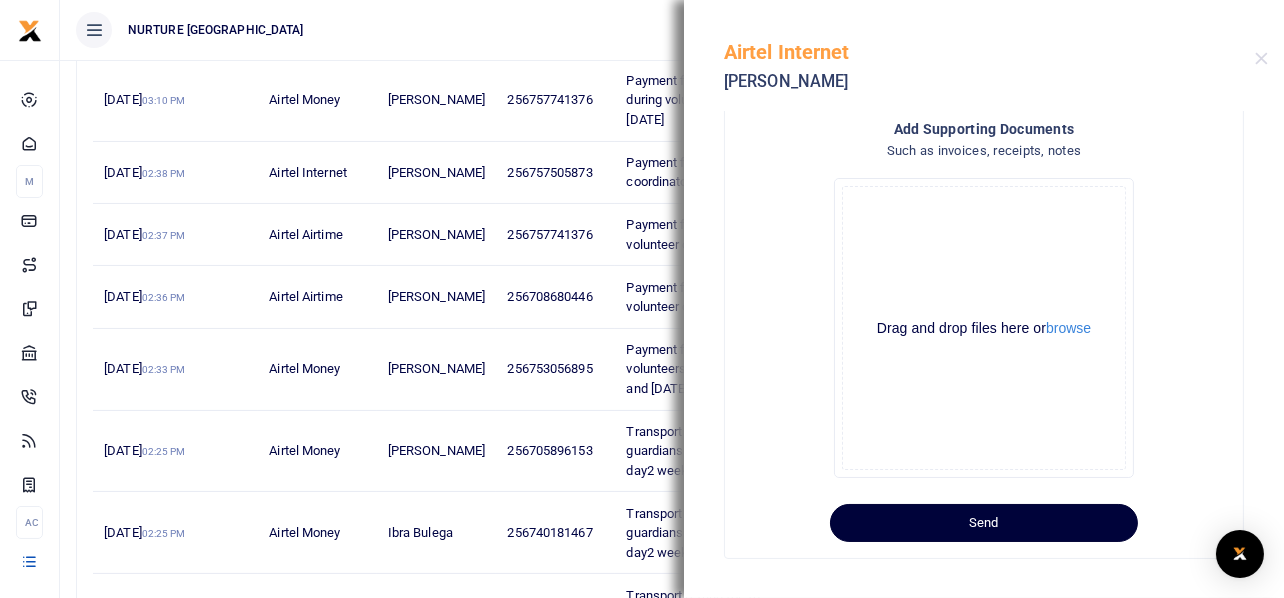 type on "Payment for data for volunteer coordinators July 2025" 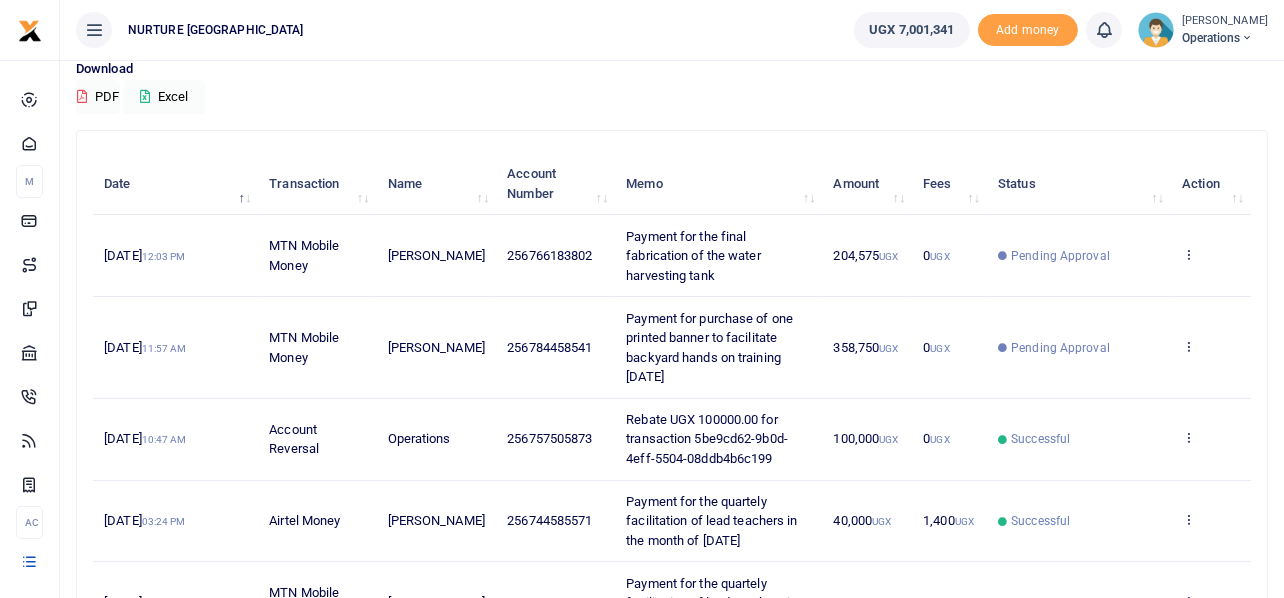 scroll, scrollTop: 160, scrollLeft: 0, axis: vertical 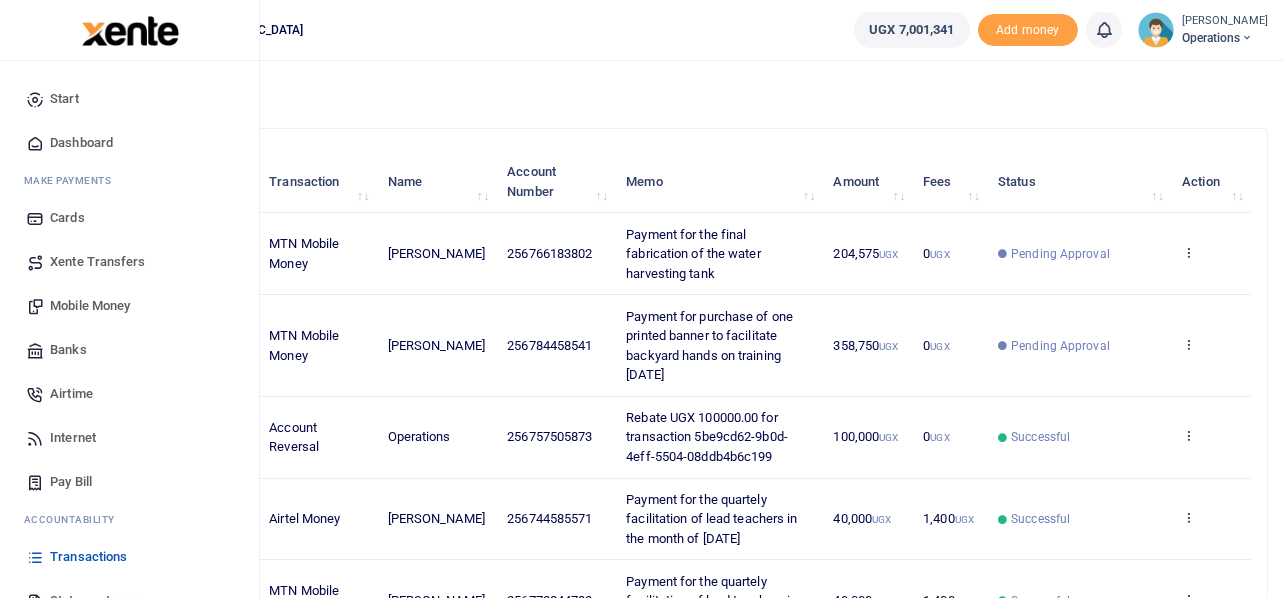 click on "Mobile Money" at bounding box center (90, 306) 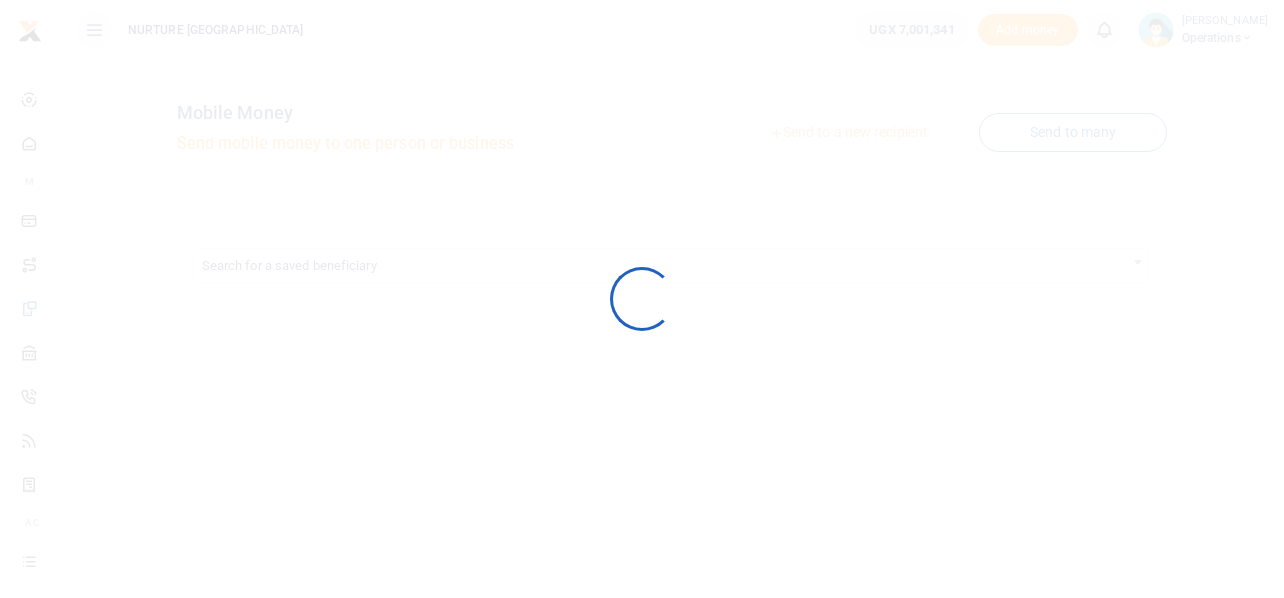 scroll, scrollTop: 0, scrollLeft: 0, axis: both 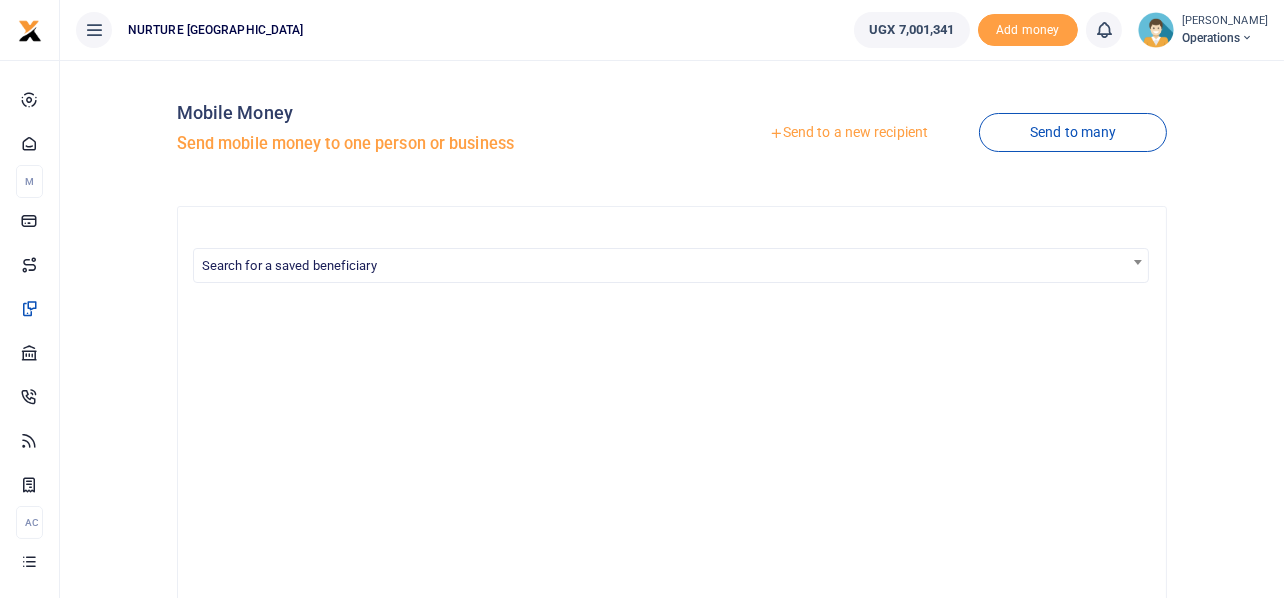 click on "Send to a new recipient" at bounding box center (848, 133) 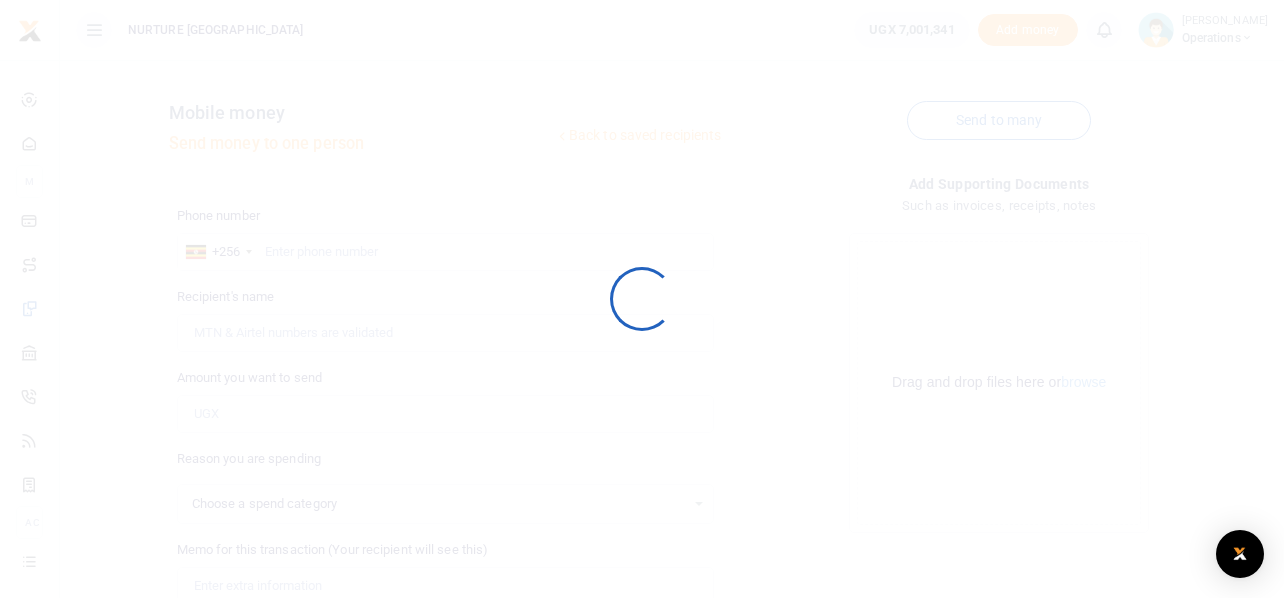 select 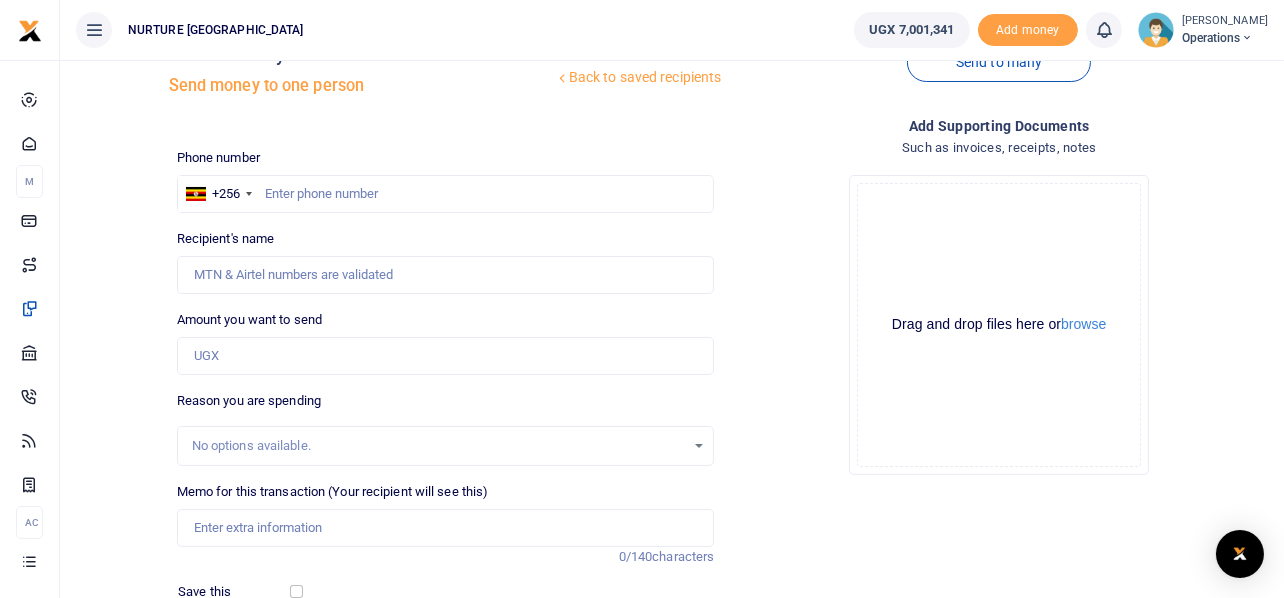 scroll, scrollTop: 48, scrollLeft: 0, axis: vertical 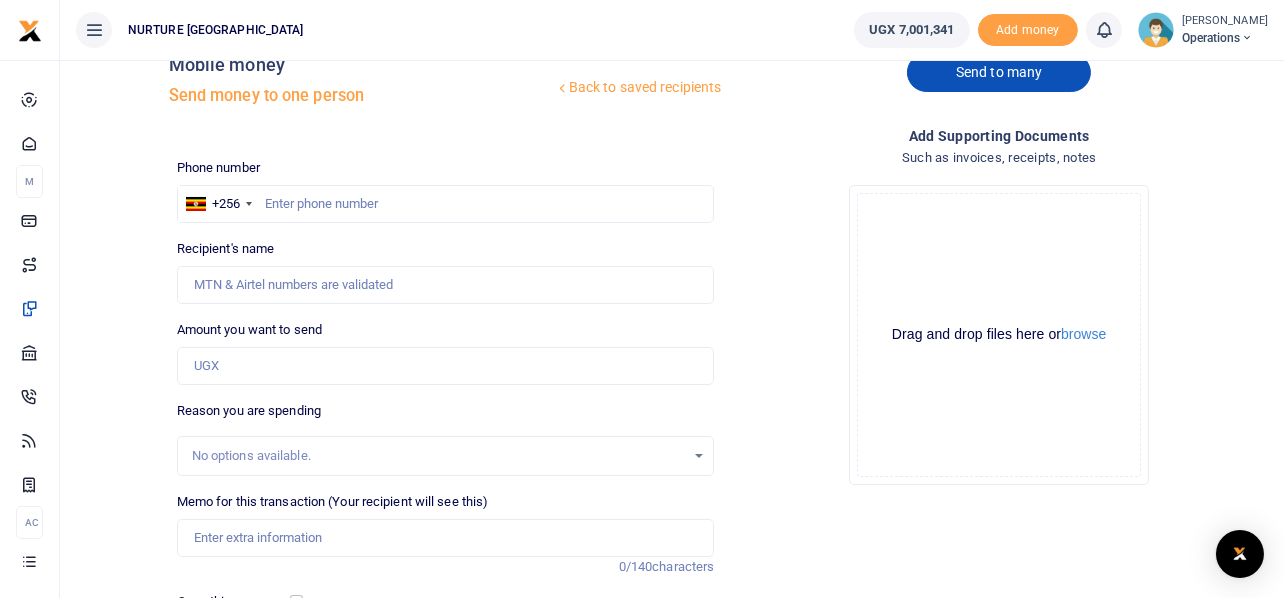 click on "Send to many" at bounding box center [999, 72] 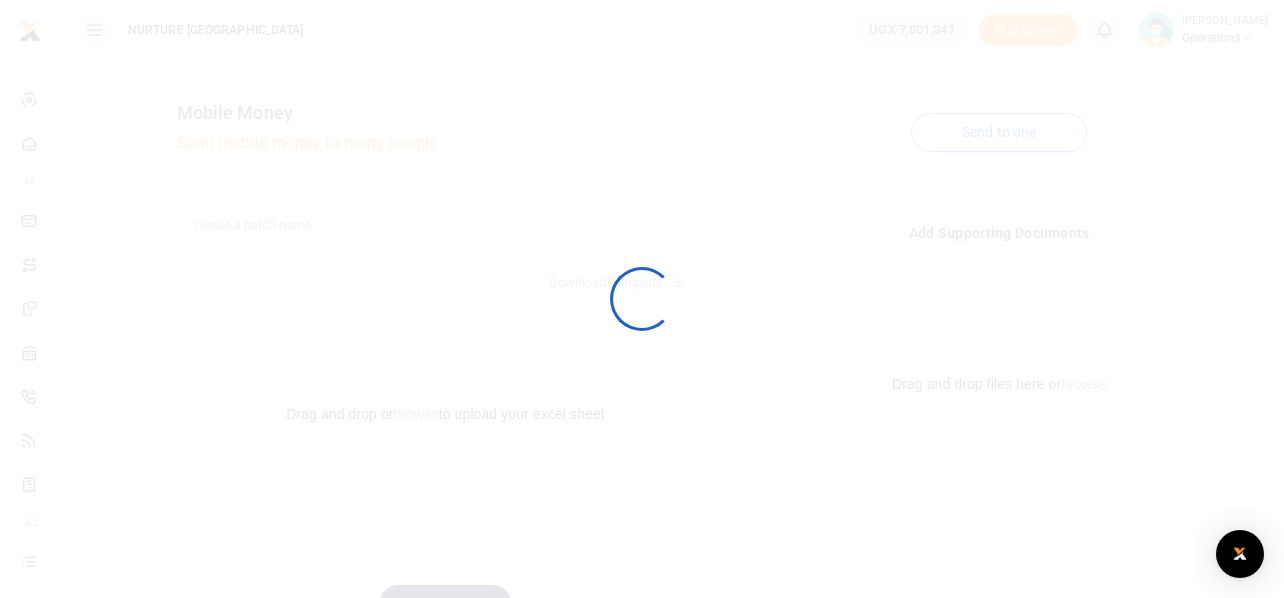 scroll, scrollTop: 0, scrollLeft: 0, axis: both 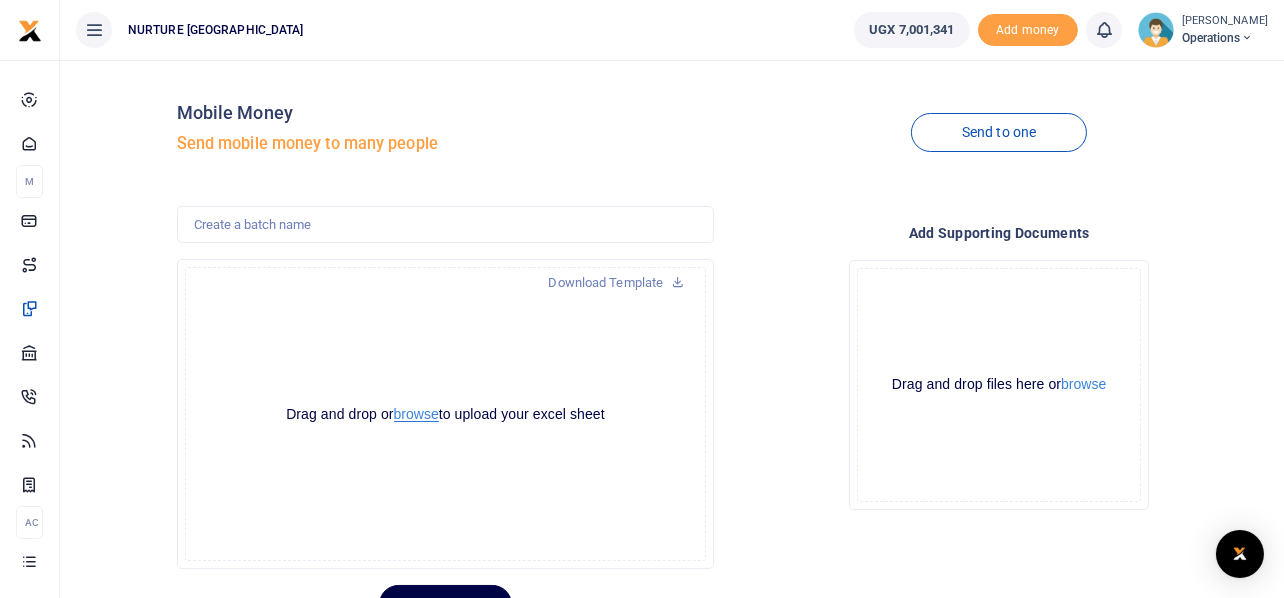 click on "browse" at bounding box center [416, 414] 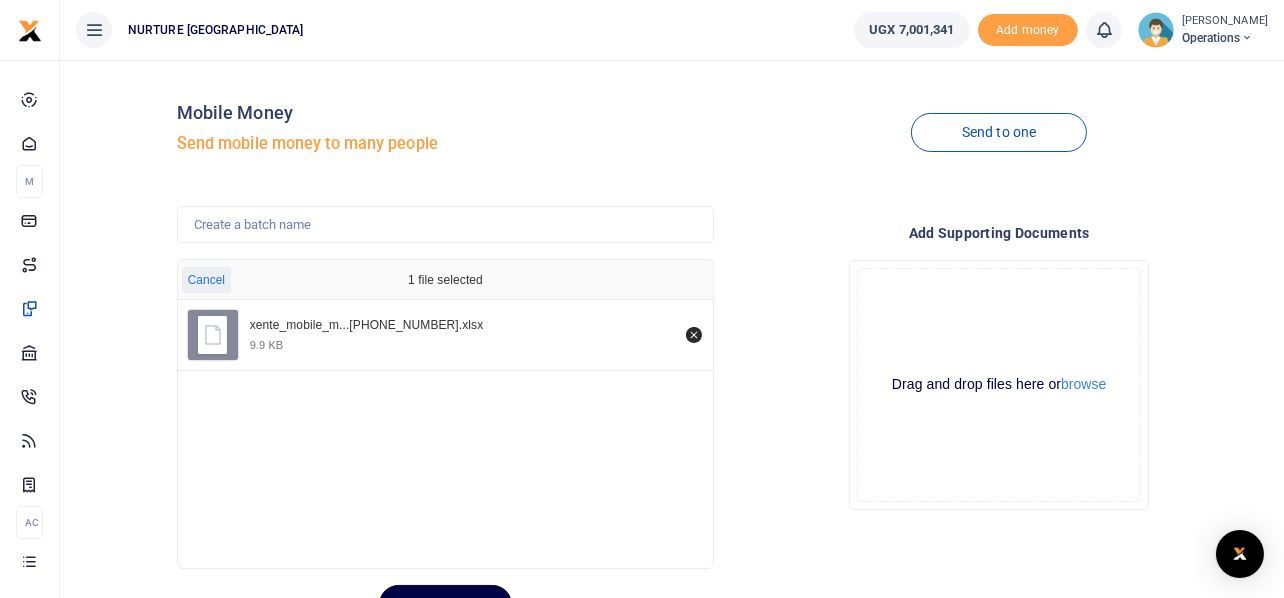 scroll, scrollTop: 94, scrollLeft: 0, axis: vertical 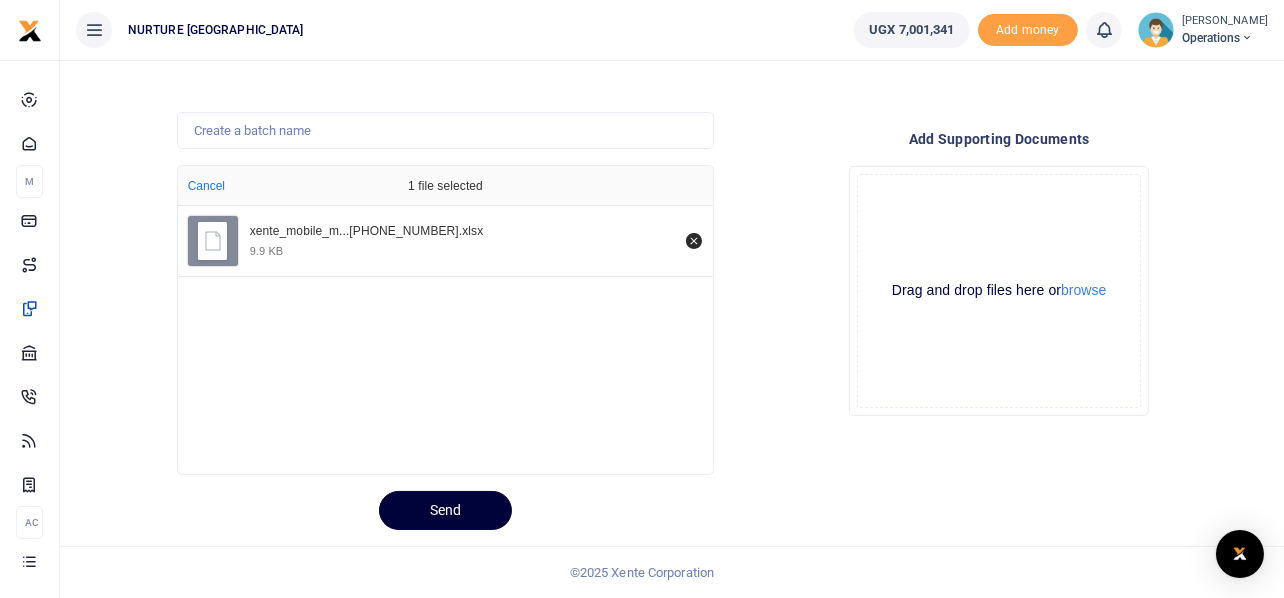 click on "Send" at bounding box center (445, 510) 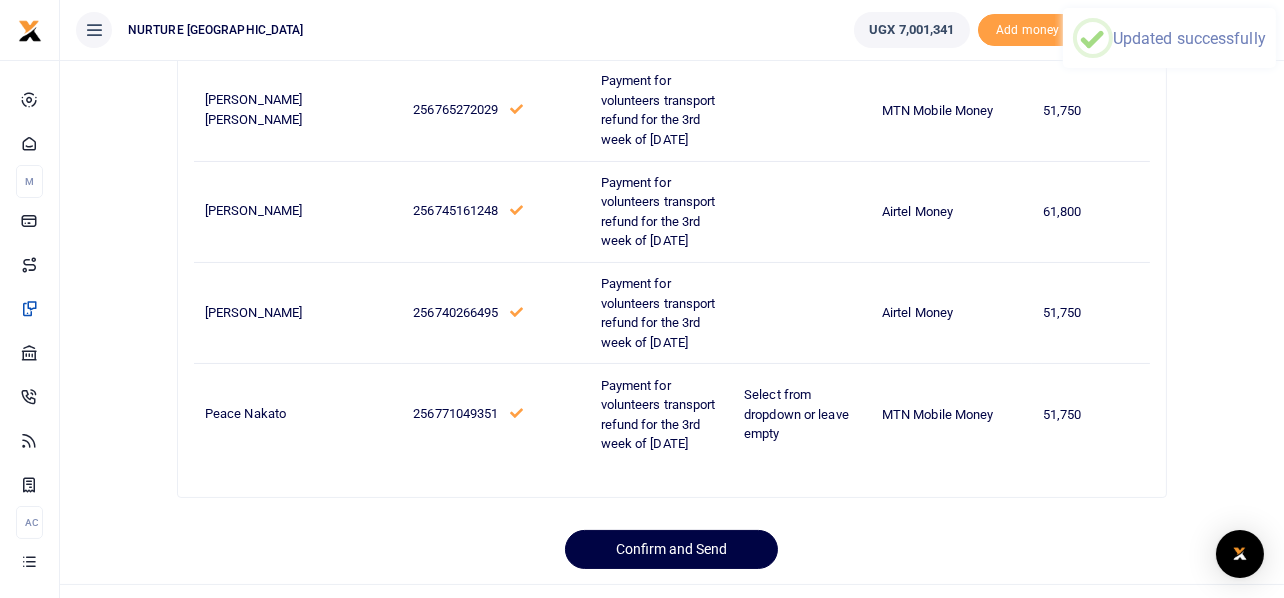 scroll, scrollTop: 334, scrollLeft: 0, axis: vertical 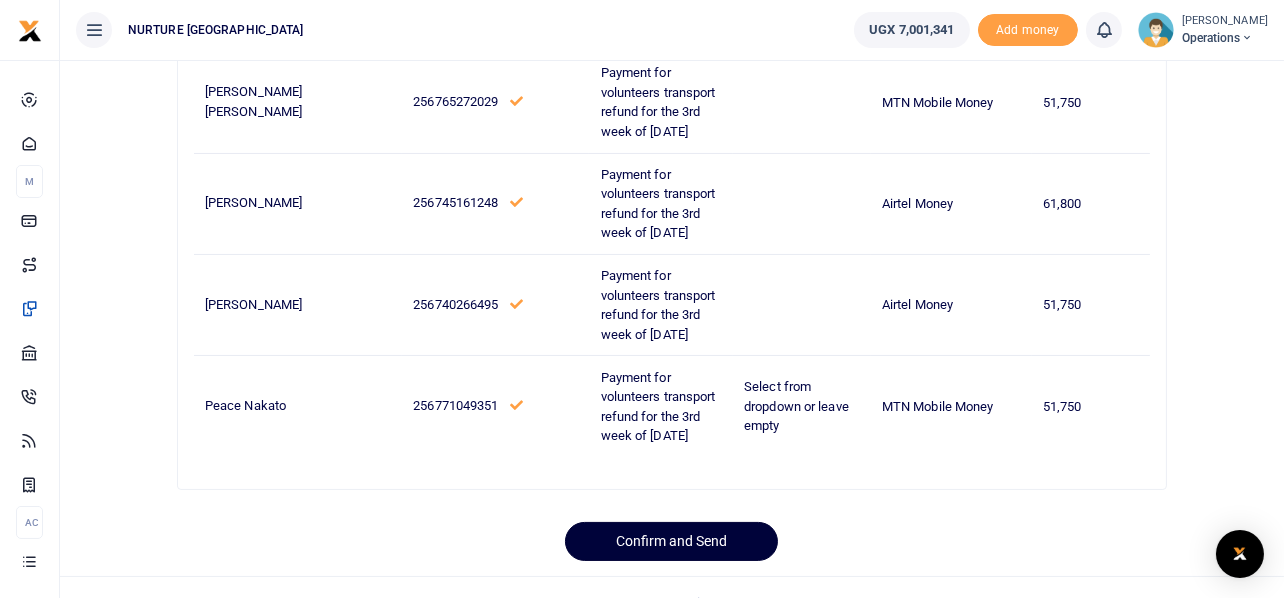 click on "Confirm and Send" at bounding box center [671, 541] 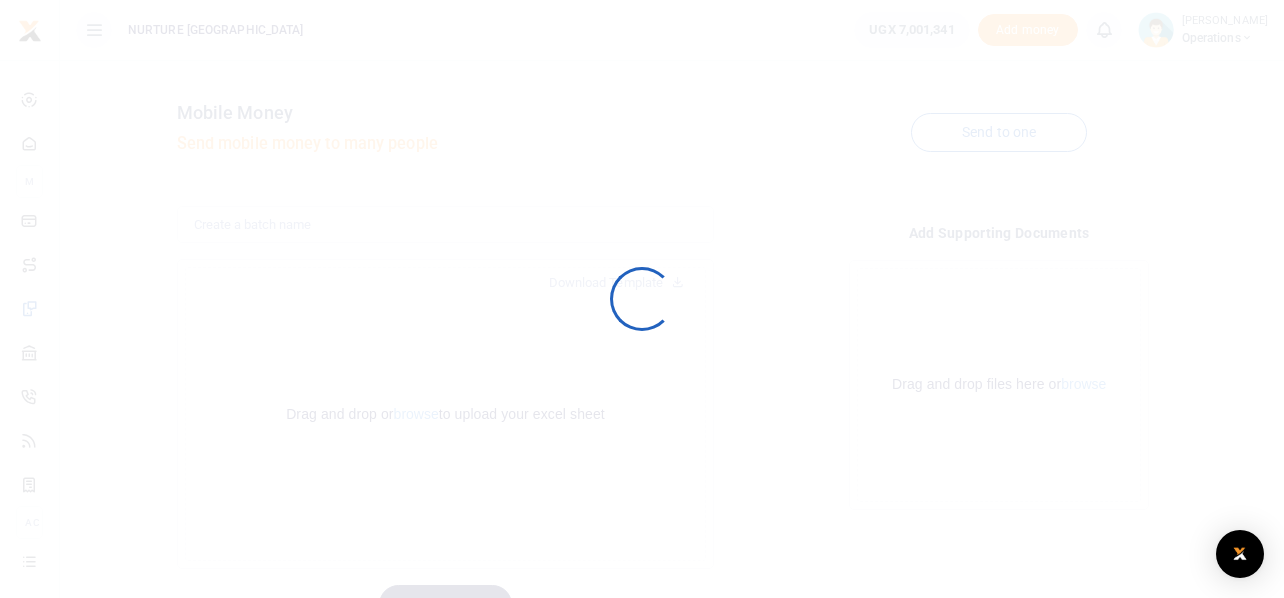 scroll, scrollTop: 94, scrollLeft: 0, axis: vertical 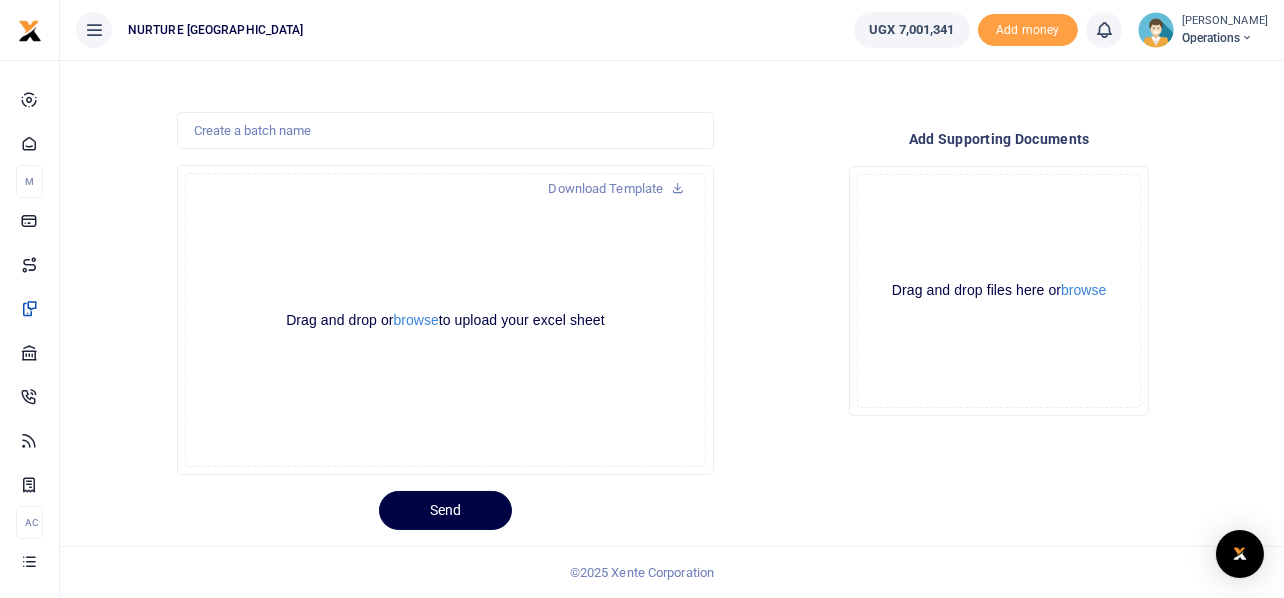 click on "Drop your files here Drag and drop files here or  browse Powered by  Uppy" at bounding box center (999, 291) 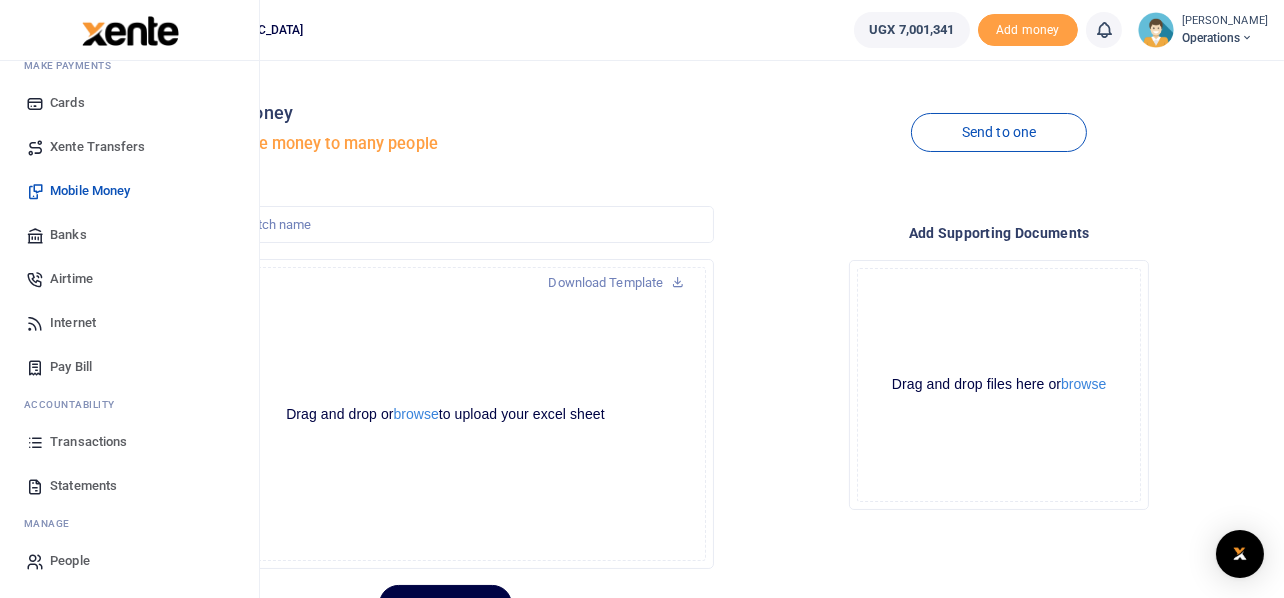 scroll, scrollTop: 115, scrollLeft: 0, axis: vertical 